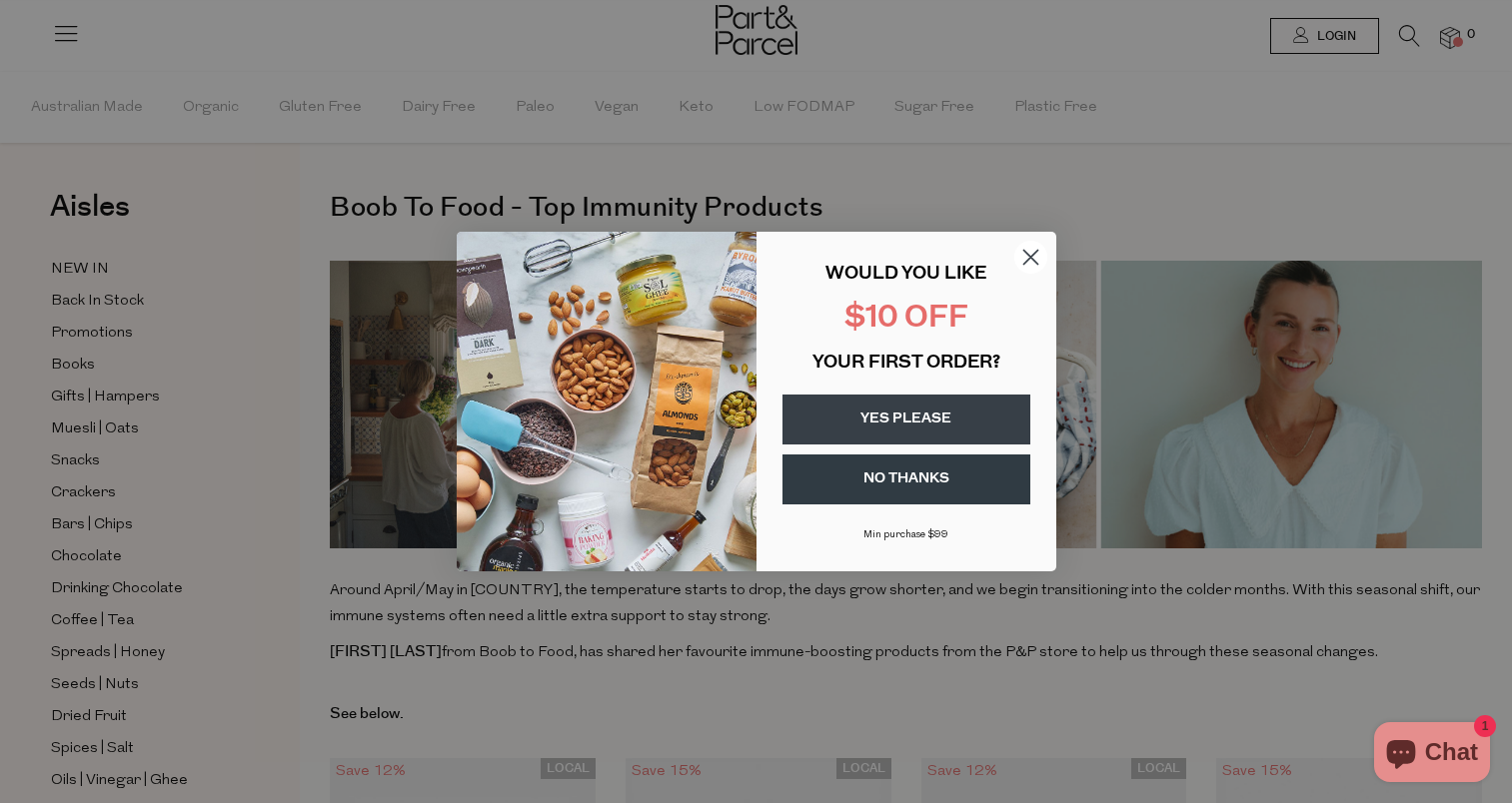 scroll, scrollTop: 0, scrollLeft: 0, axis: both 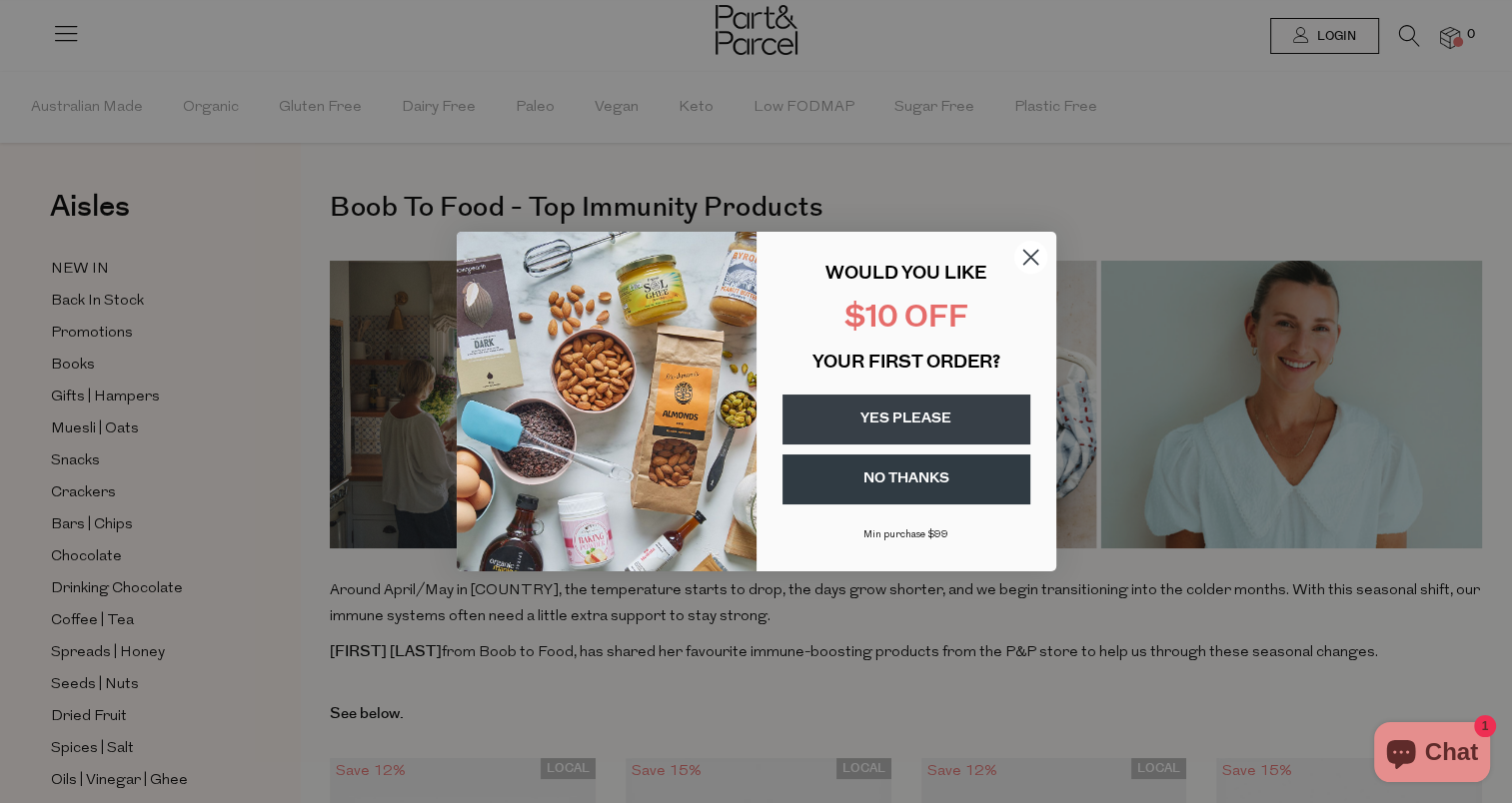 click 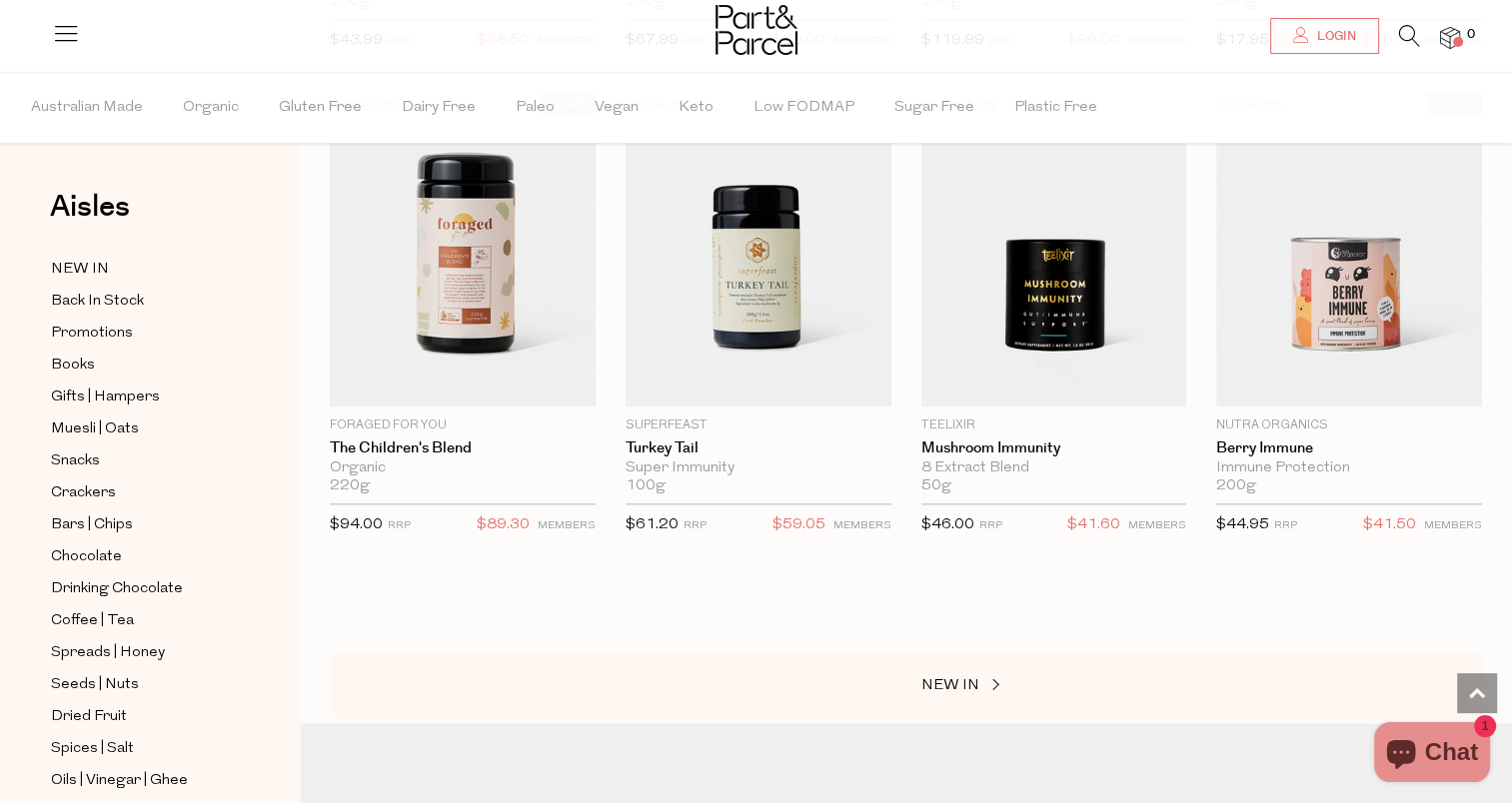 scroll, scrollTop: 2397, scrollLeft: 0, axis: vertical 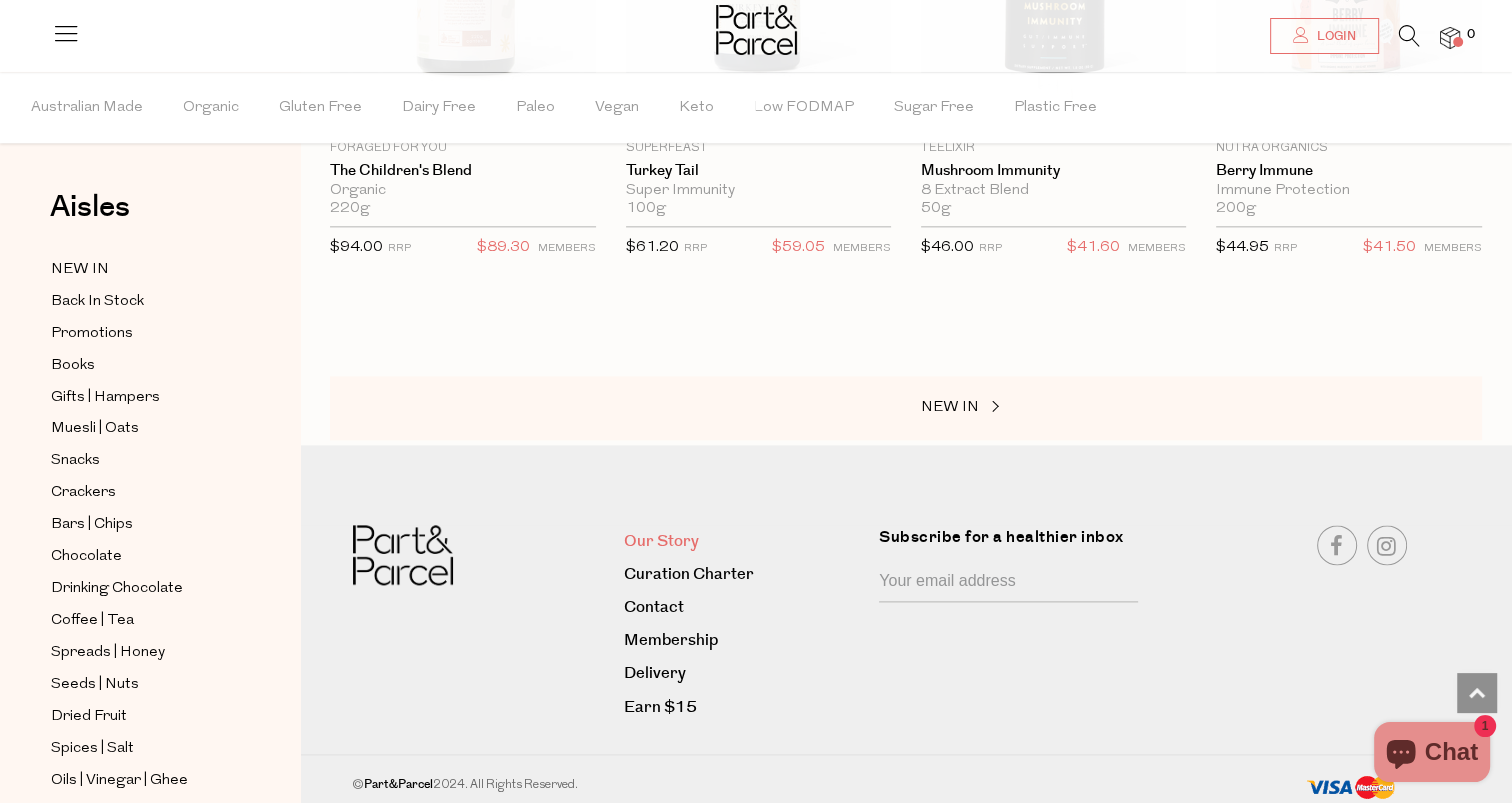 click on "Our Story" at bounding box center [744, 541] 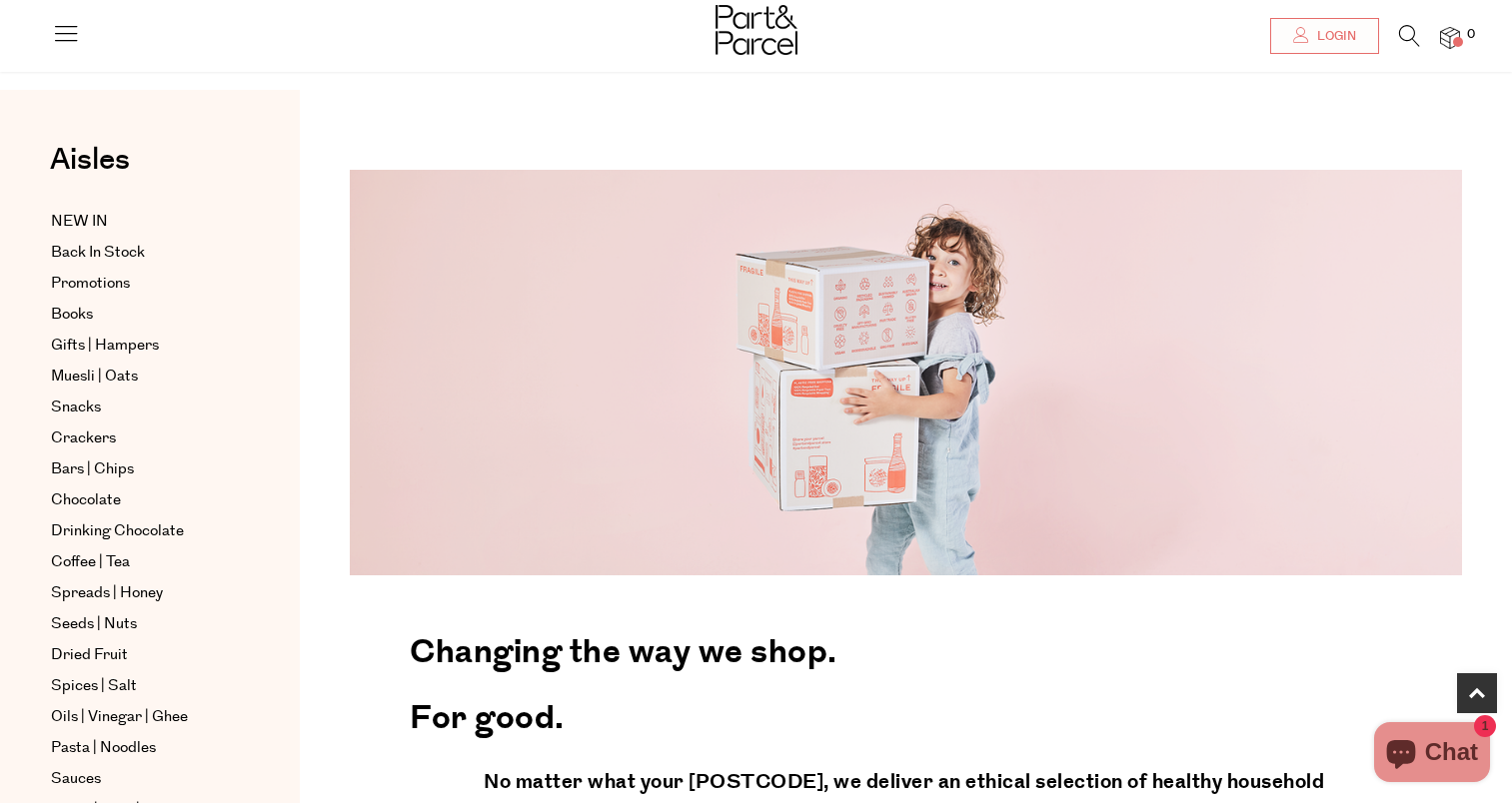 scroll, scrollTop: 963, scrollLeft: 0, axis: vertical 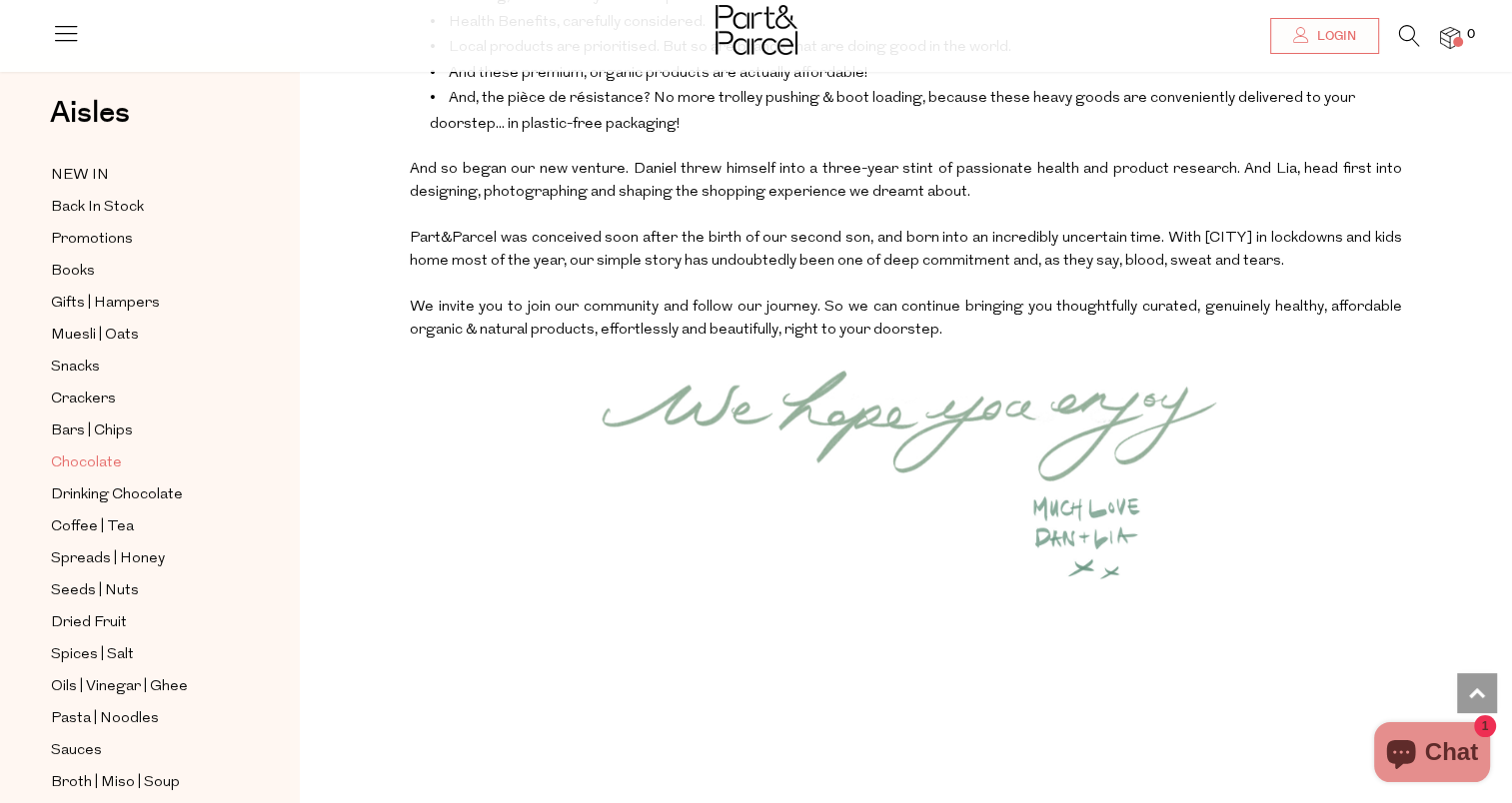 click on "Chocolate" at bounding box center [86, 463] 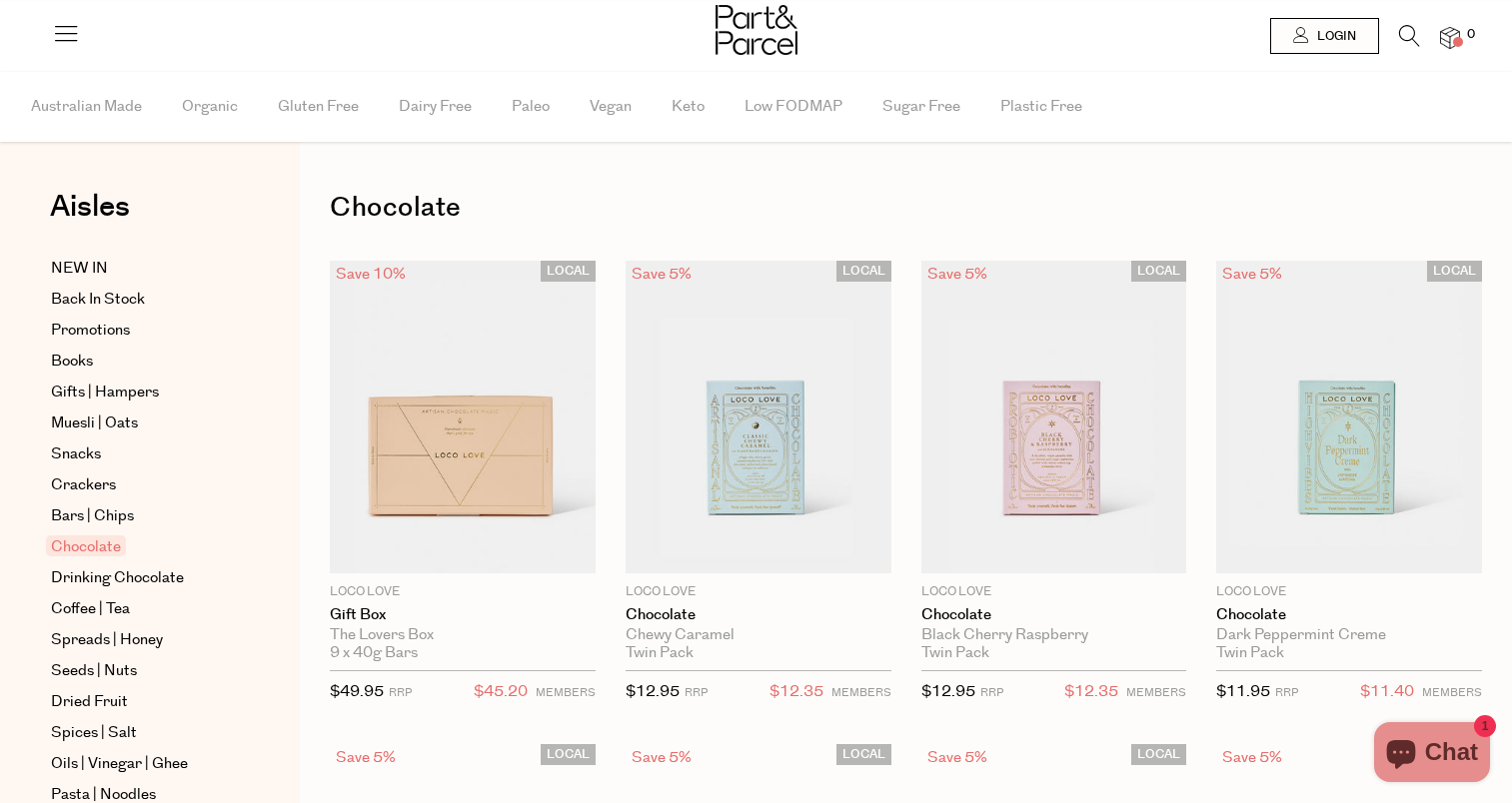 scroll, scrollTop: 0, scrollLeft: 0, axis: both 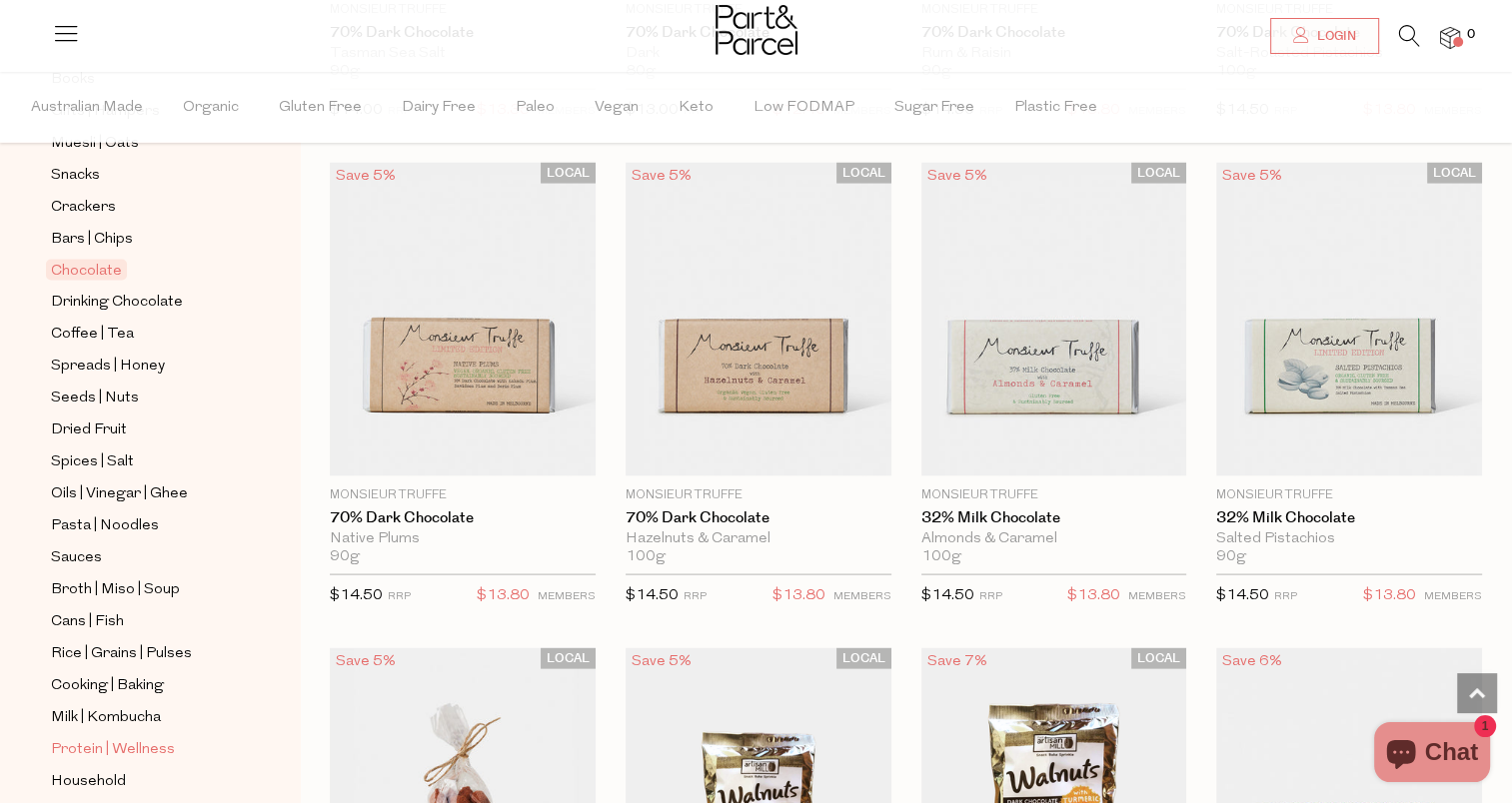 click on "Protein | Wellness" at bounding box center [113, 750] 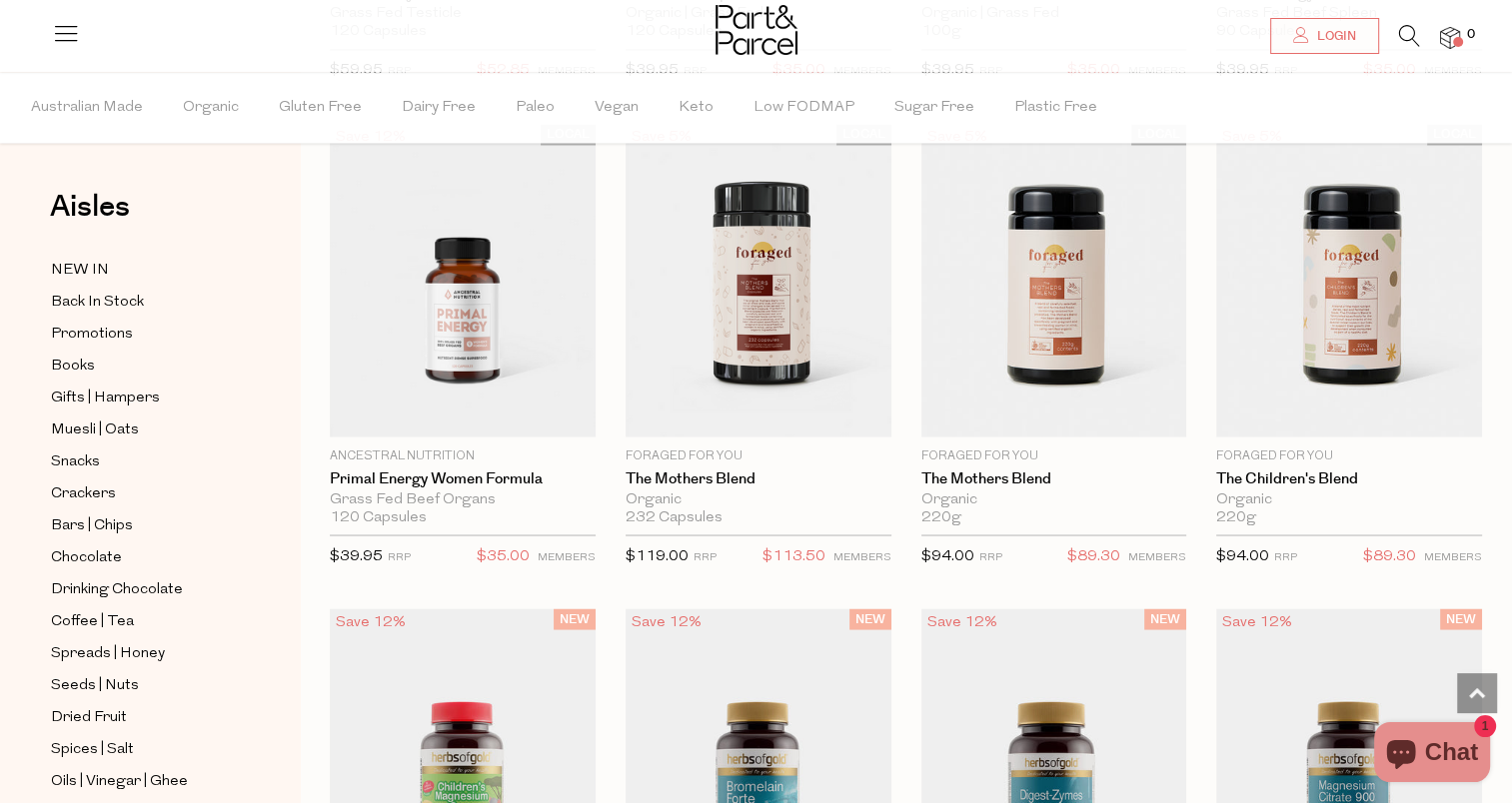 scroll, scrollTop: 3535, scrollLeft: 0, axis: vertical 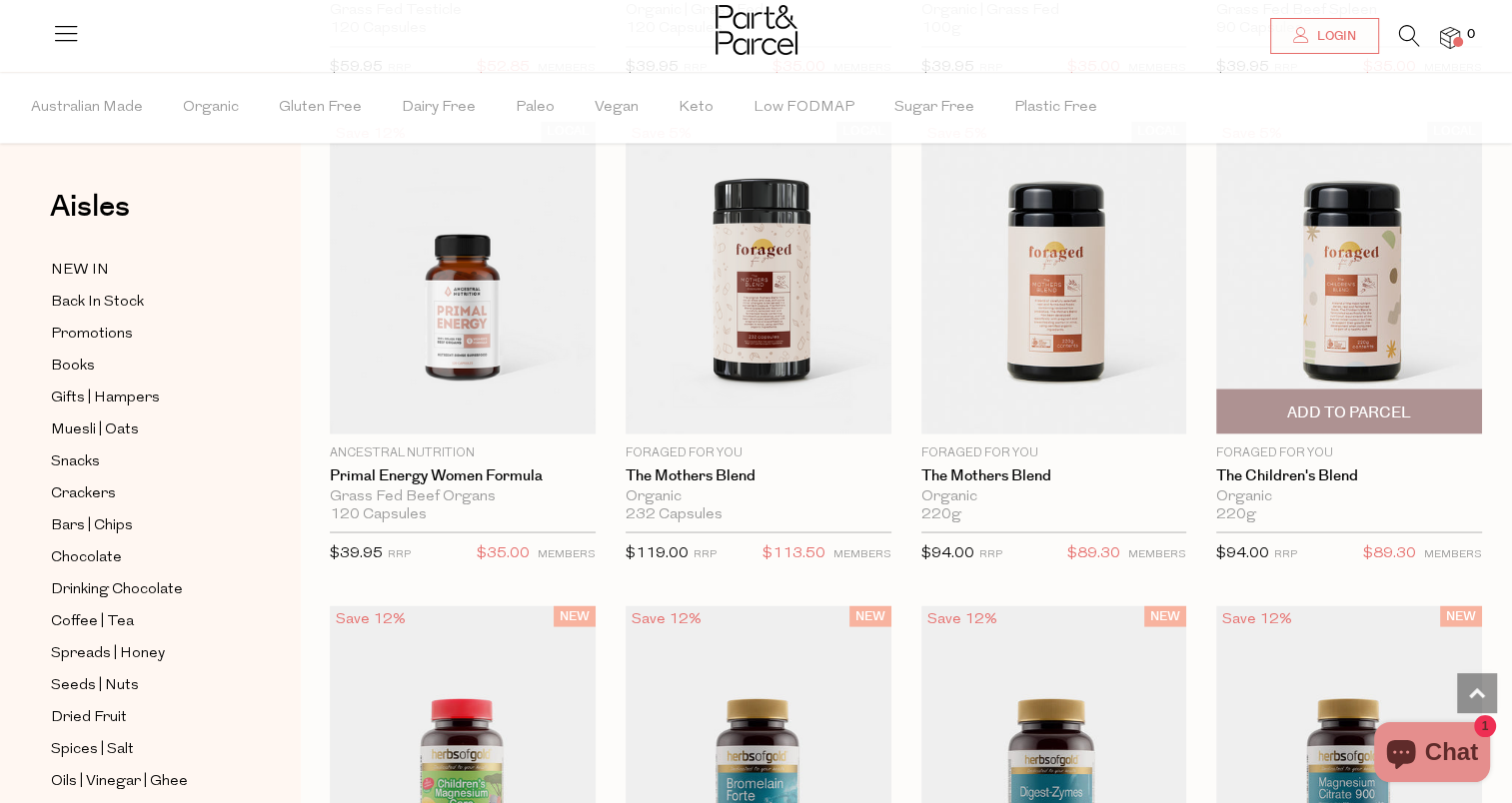click on "Add To Parcel" at bounding box center [1349, 411] 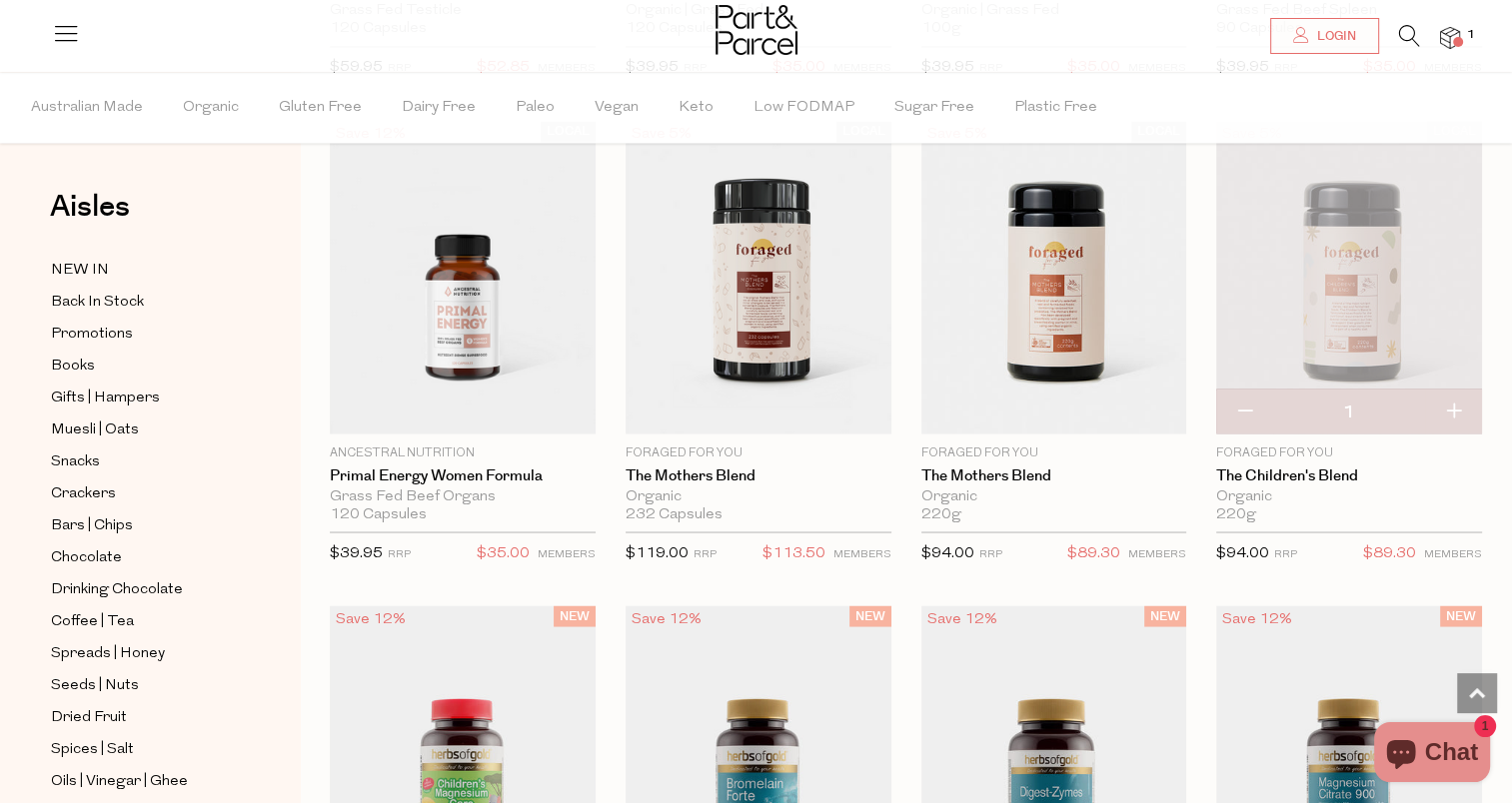 click at bounding box center [1349, 278] 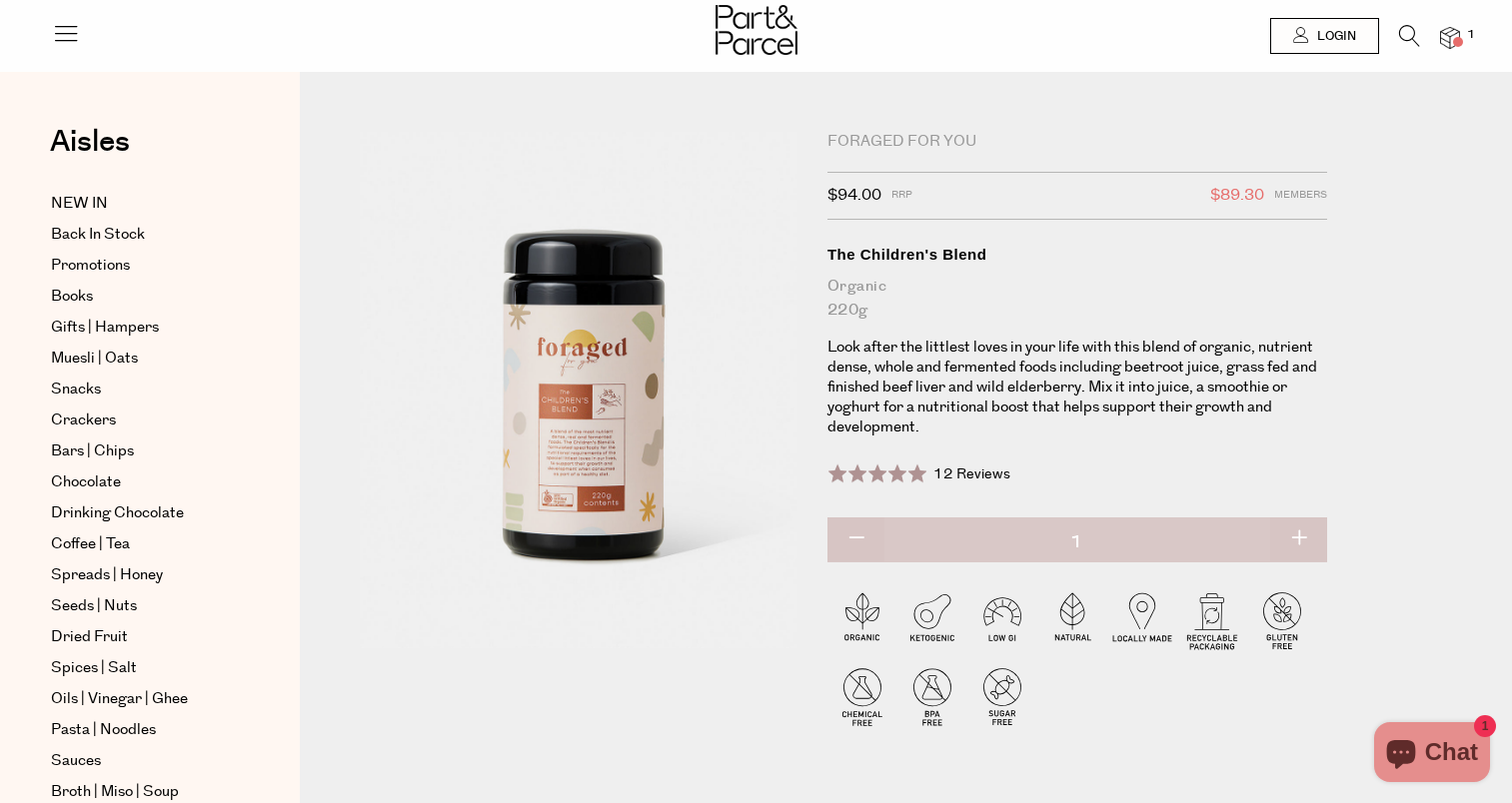 scroll, scrollTop: 0, scrollLeft: 0, axis: both 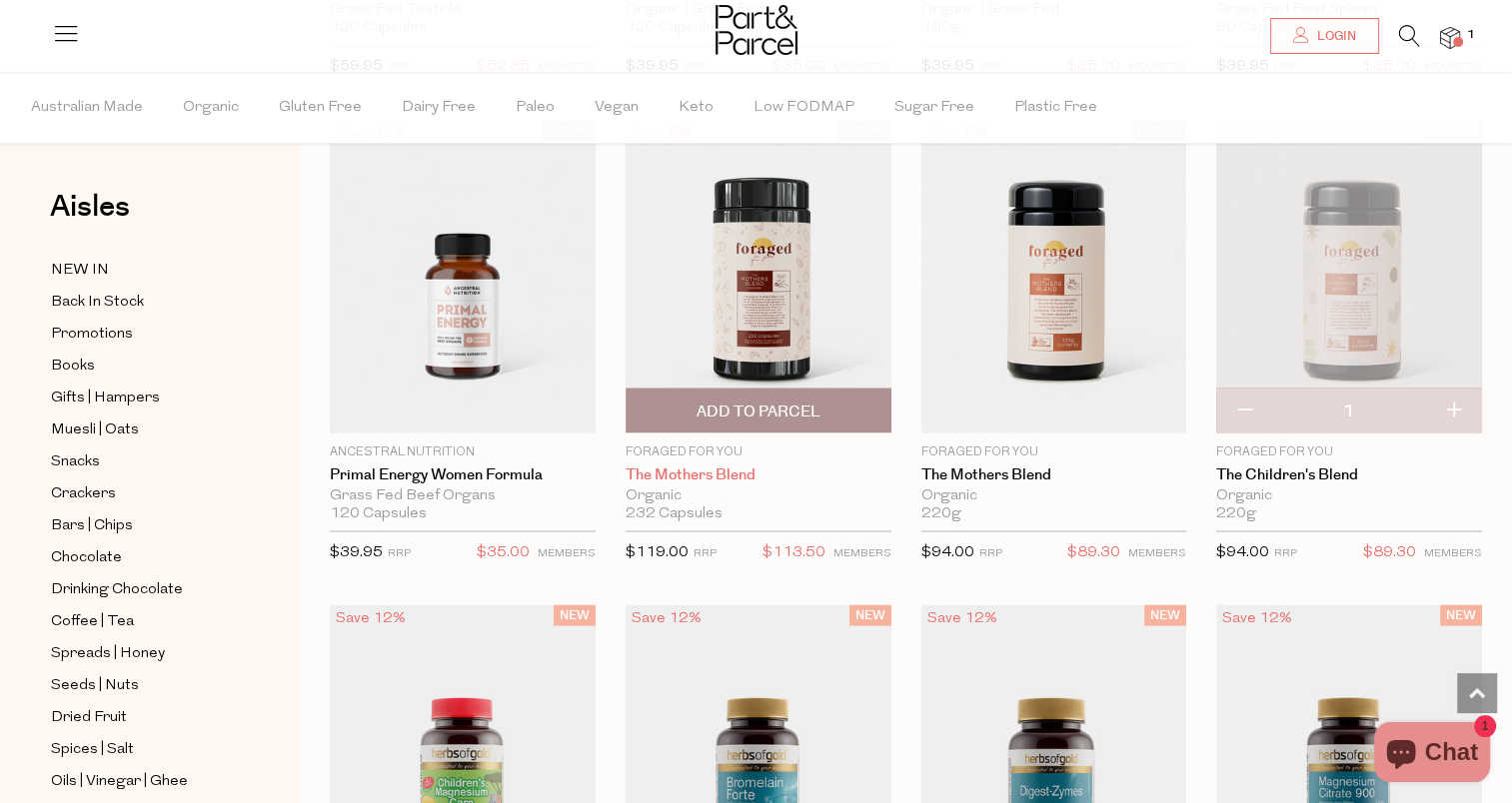 click on "The Mothers Blend" at bounding box center [758, 474] 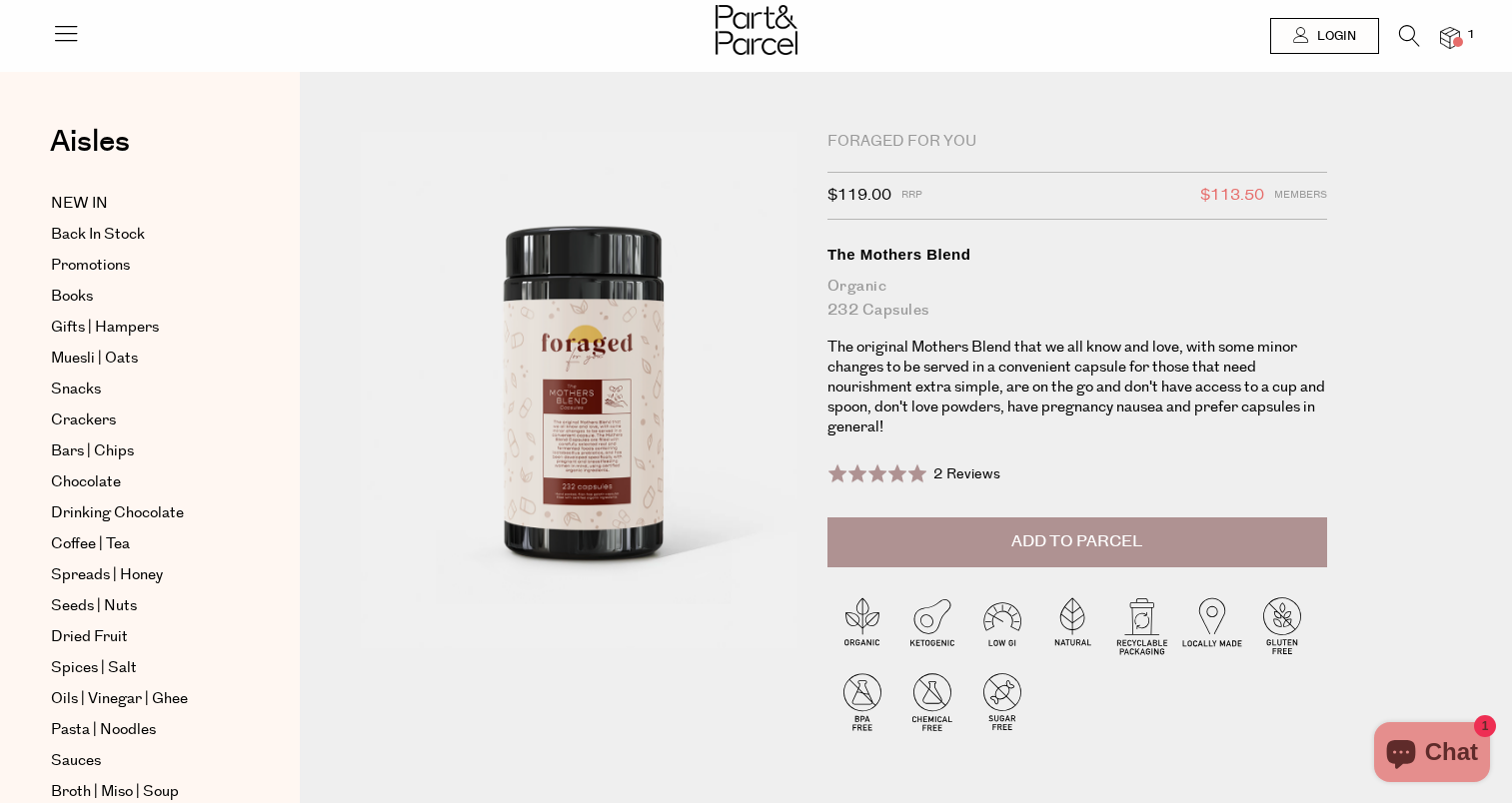 scroll, scrollTop: 0, scrollLeft: 0, axis: both 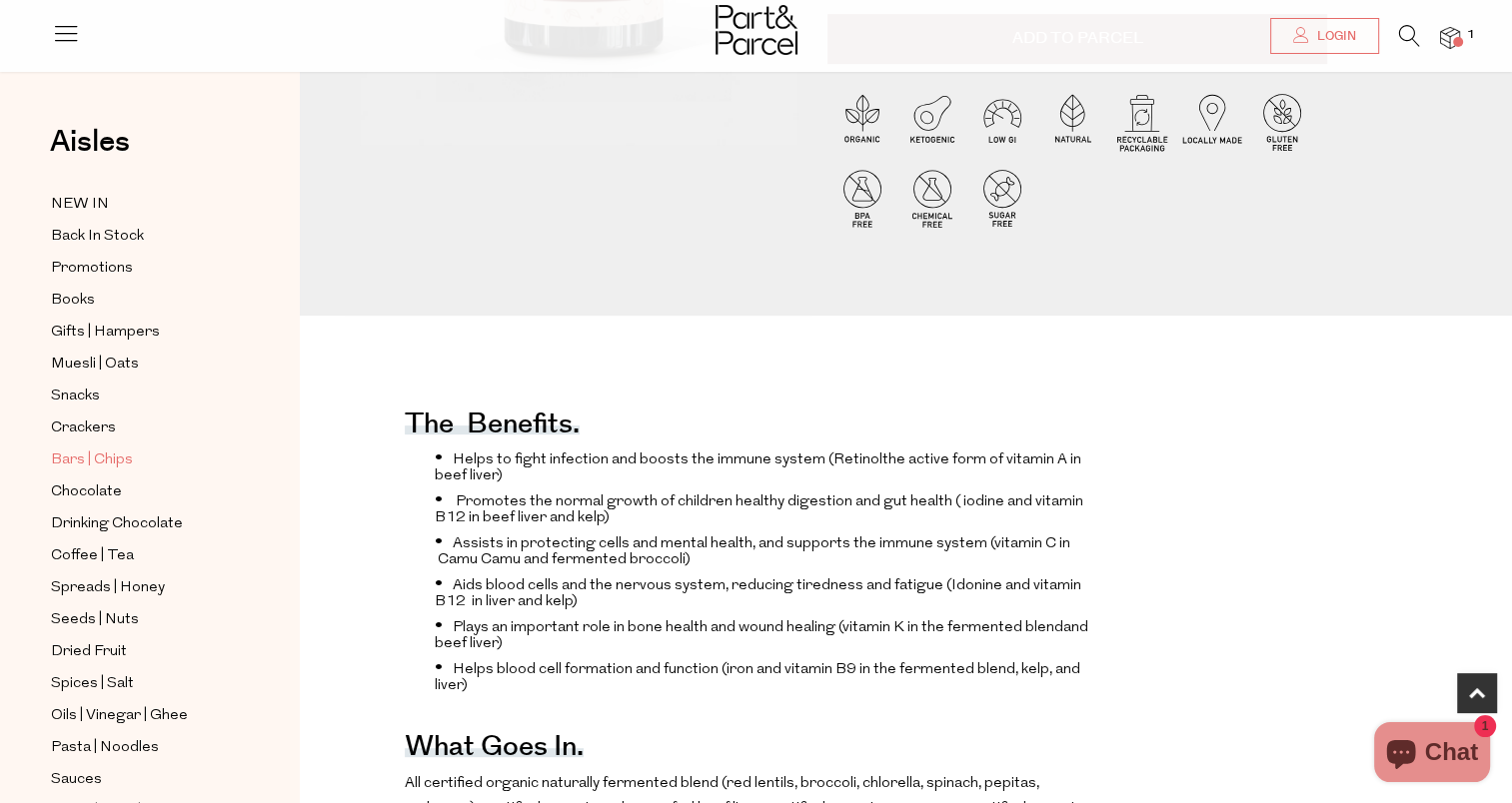 click on "Bars | Chips" at bounding box center [92, 460] 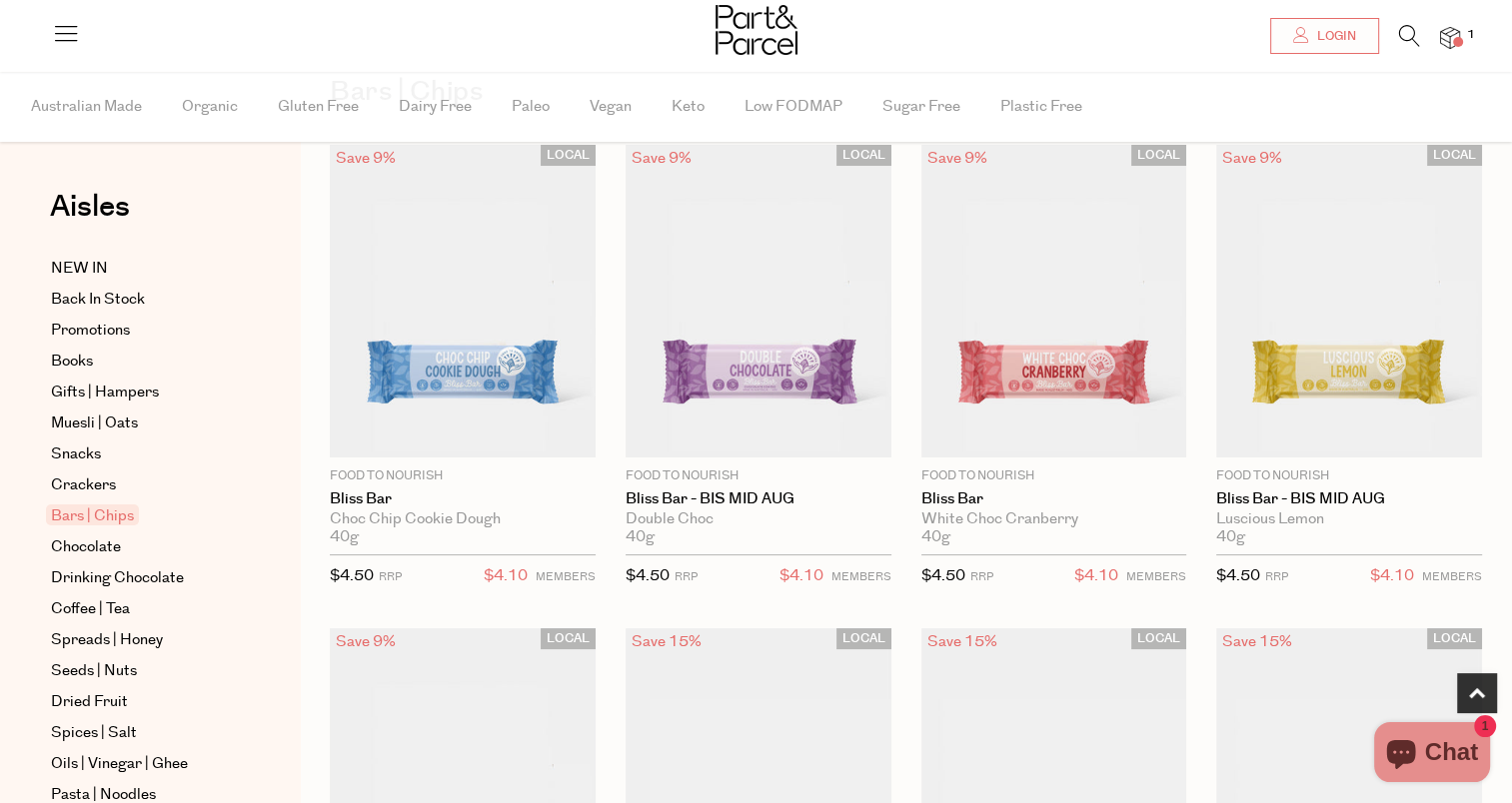 scroll, scrollTop: 631, scrollLeft: 0, axis: vertical 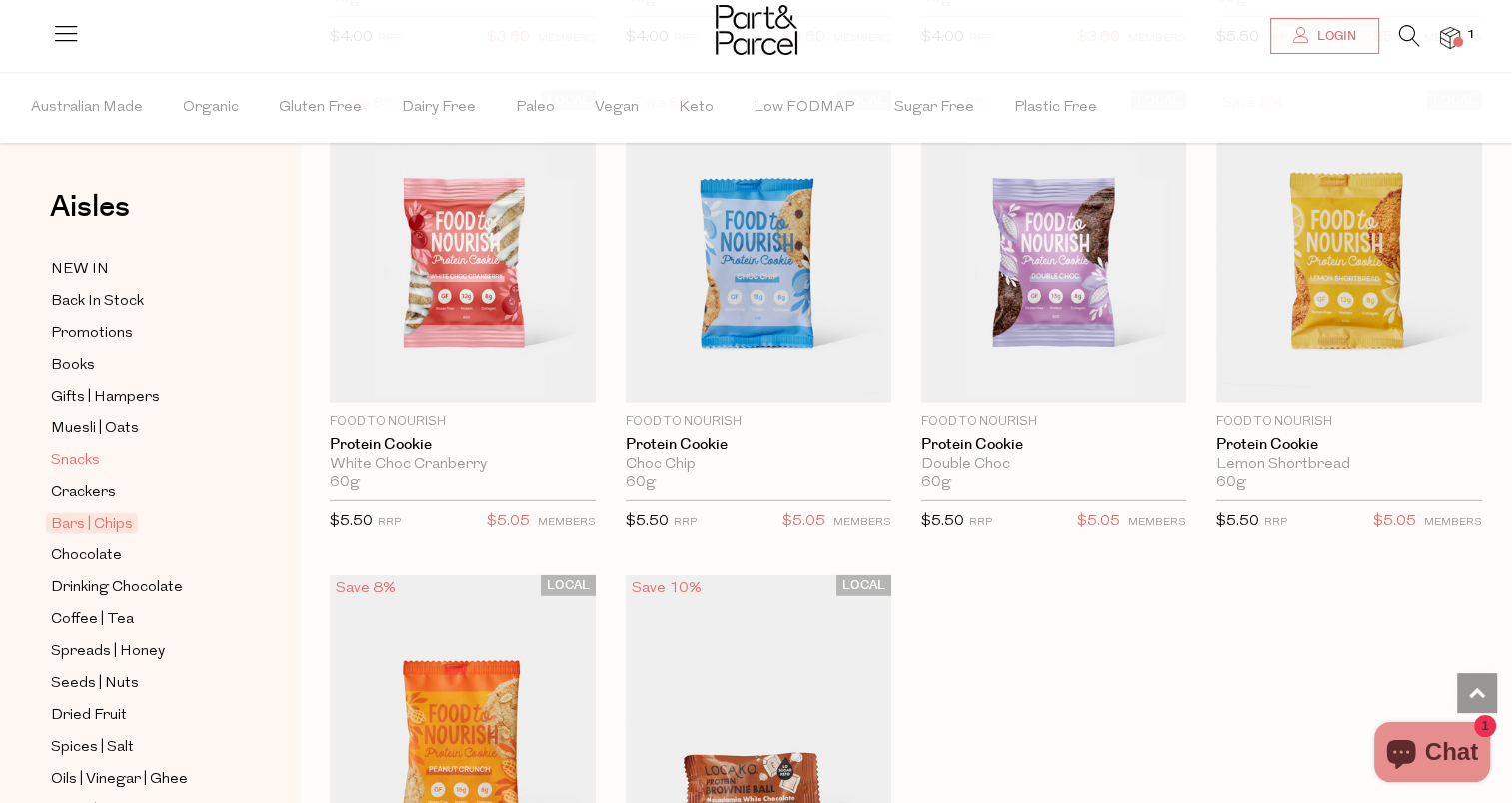 click on "Snacks" at bounding box center [75, 461] 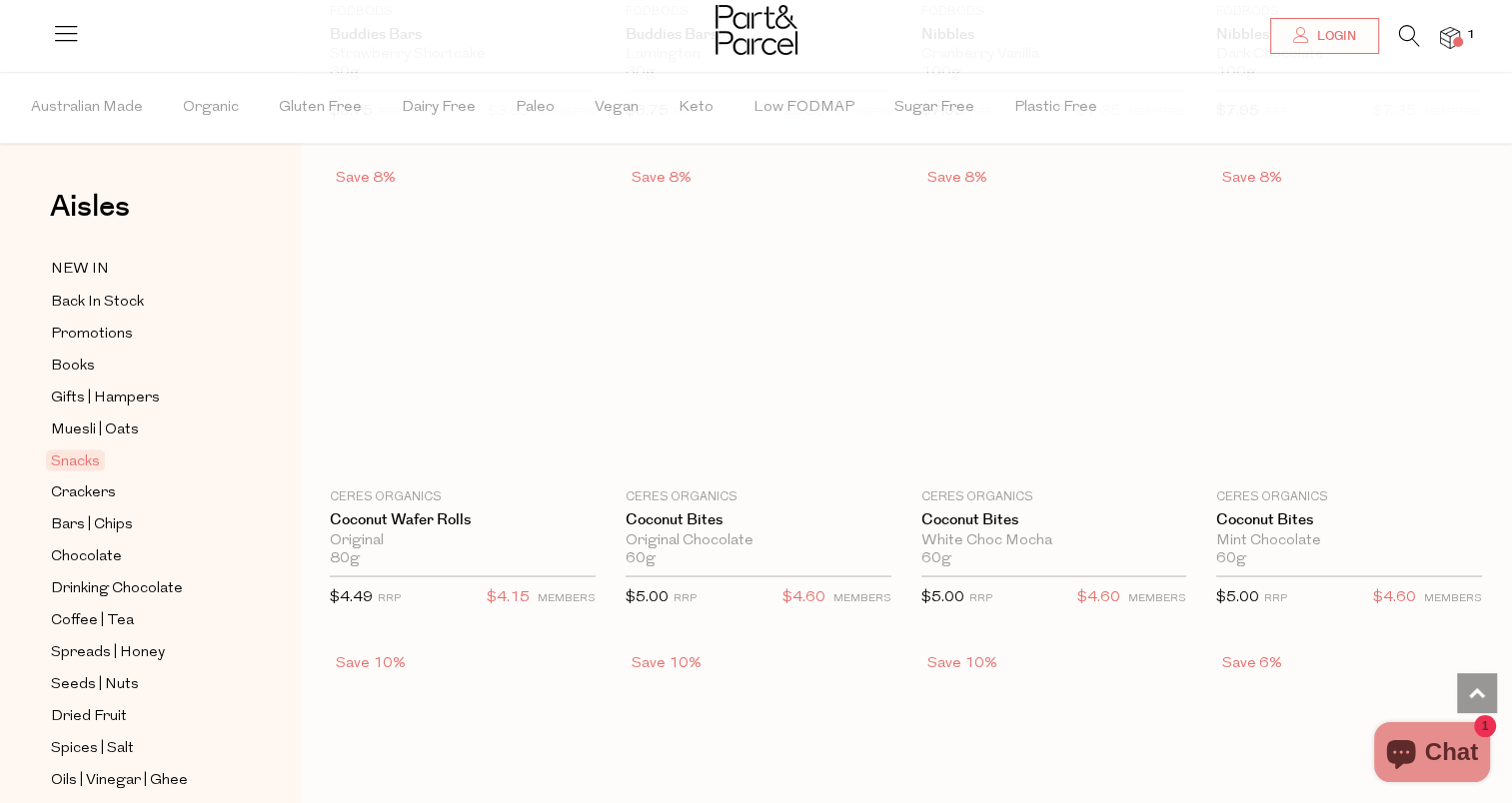 scroll, scrollTop: 3963, scrollLeft: 0, axis: vertical 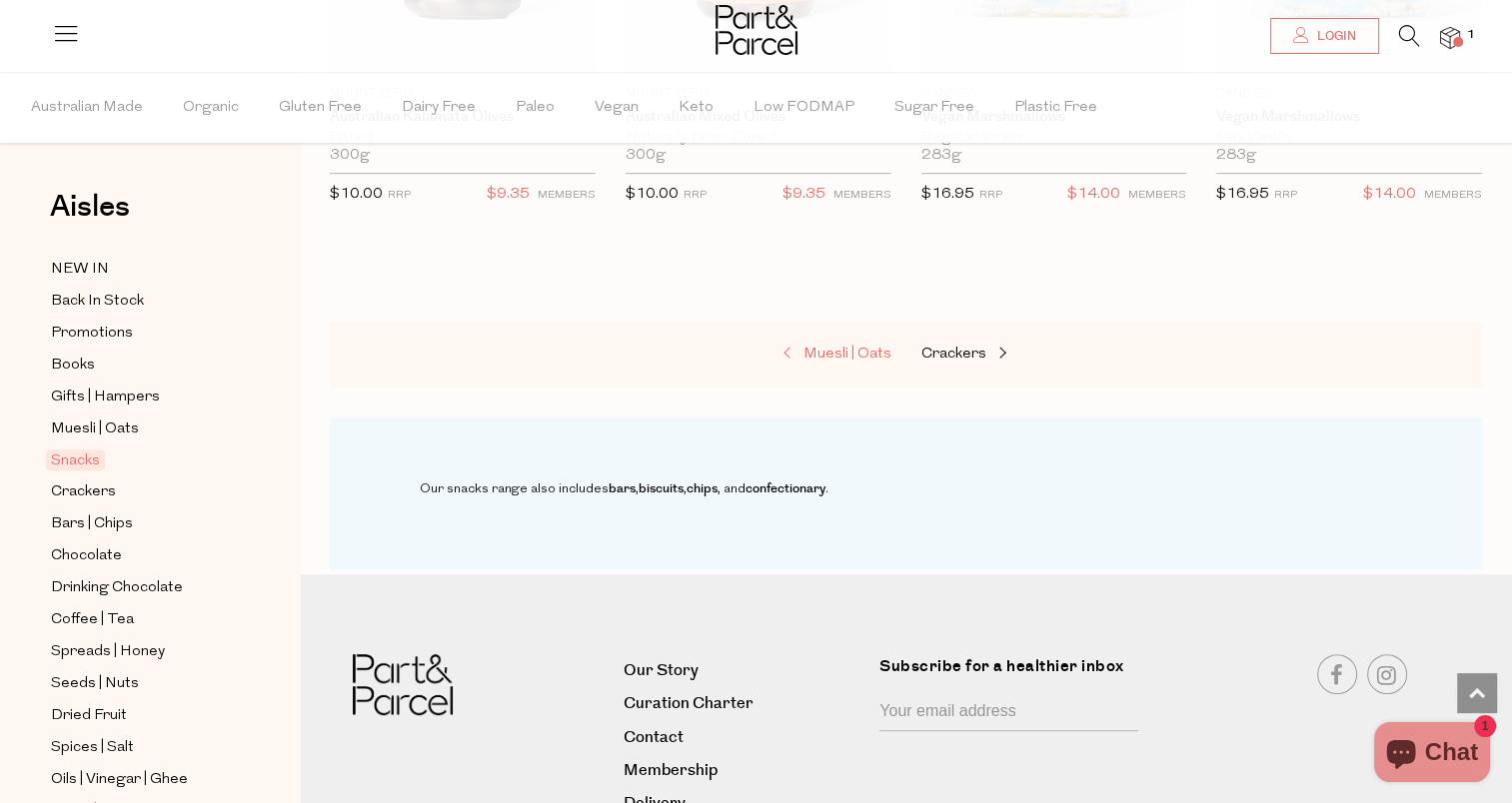 click on "Muesli | Oats" at bounding box center (847, 354) 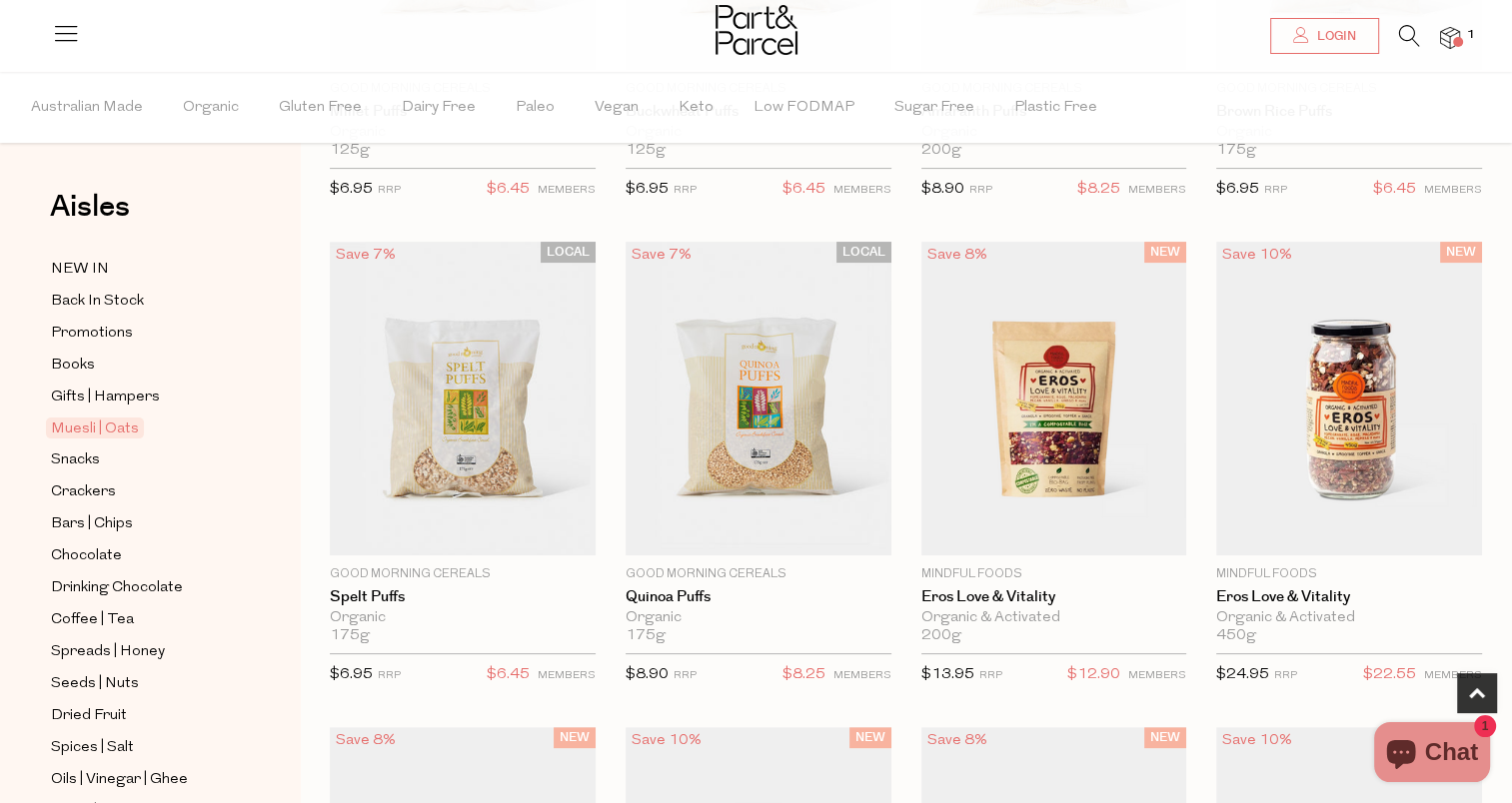 scroll, scrollTop: 569, scrollLeft: 0, axis: vertical 